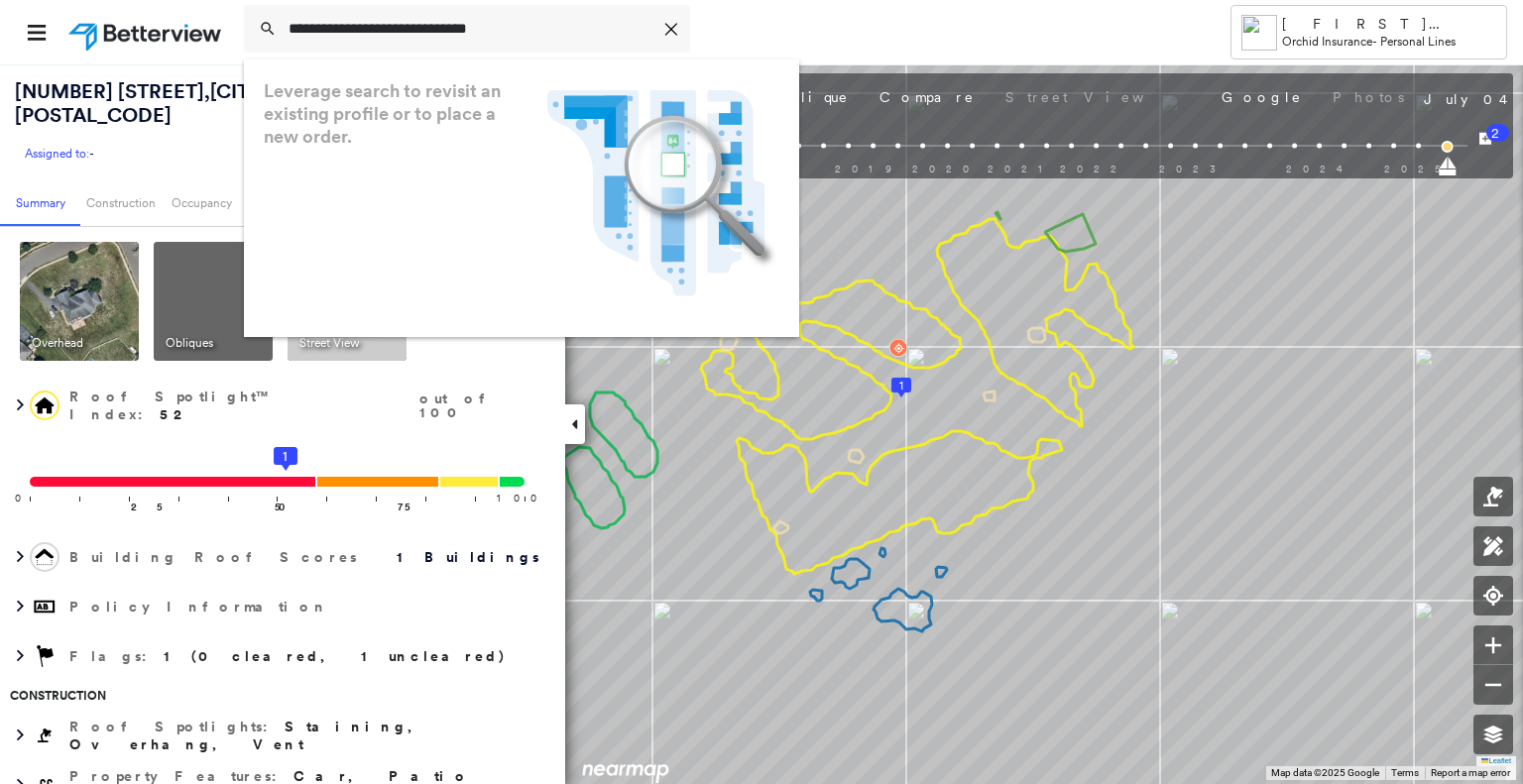scroll, scrollTop: 0, scrollLeft: 0, axis: both 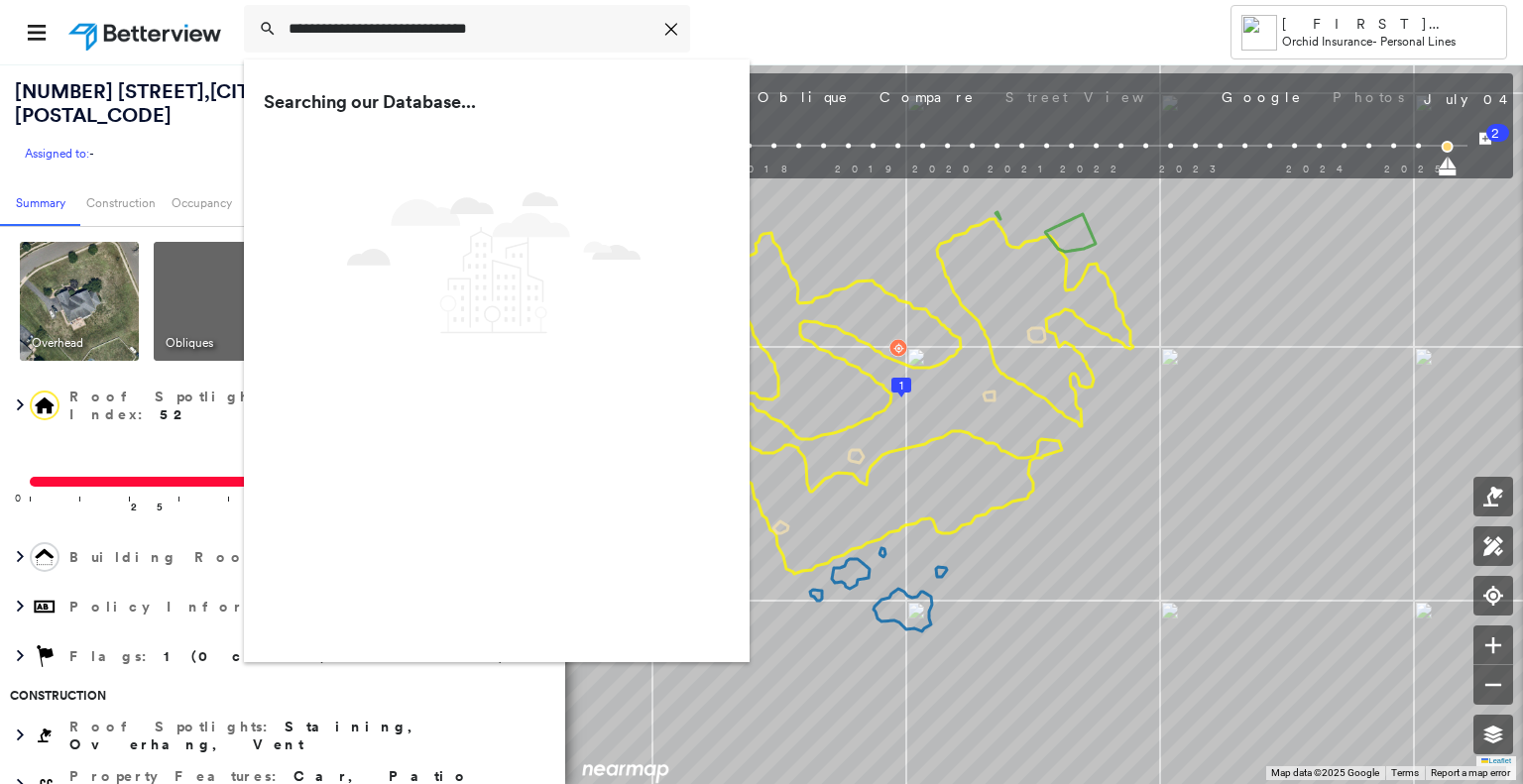 type on "**********" 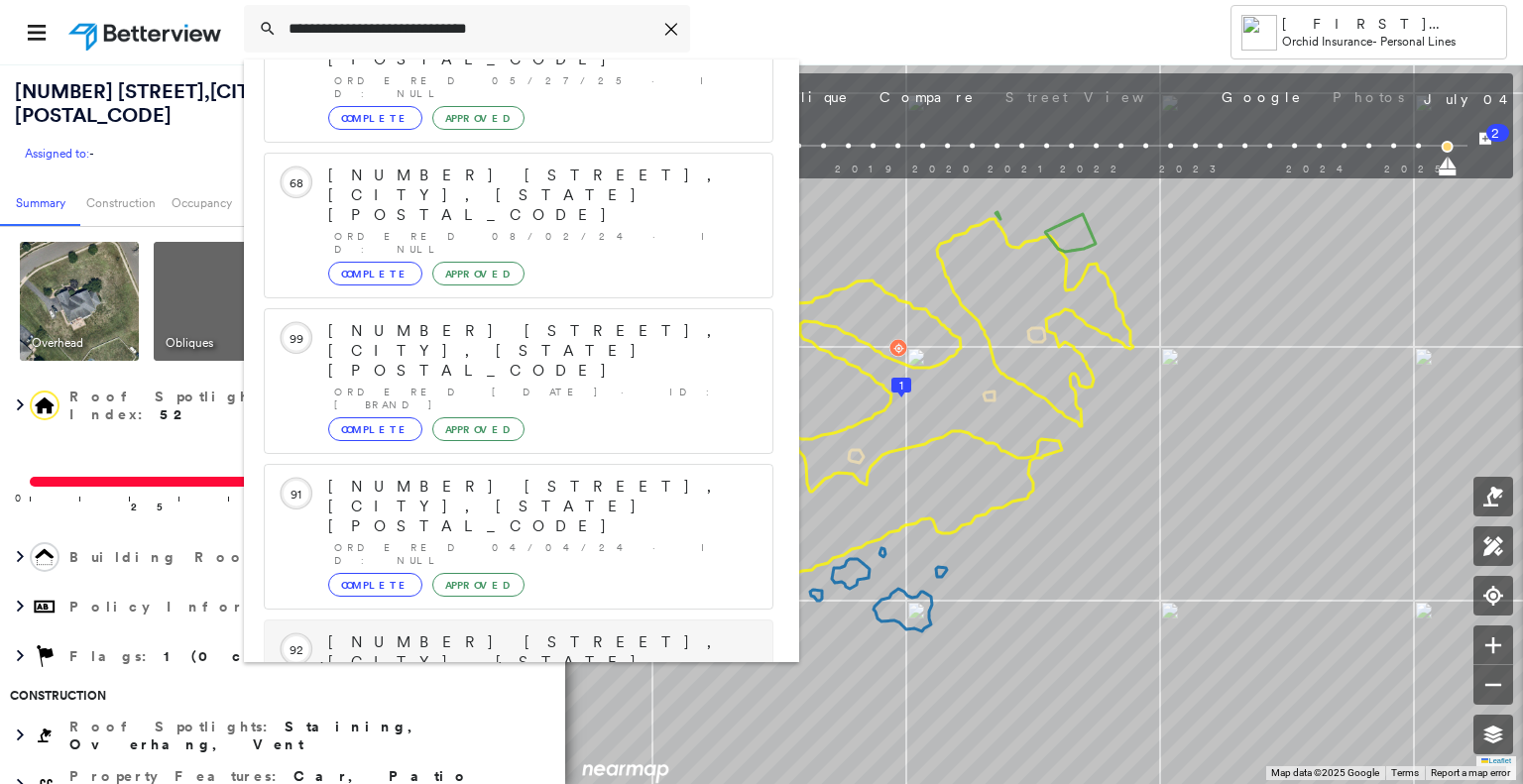 scroll, scrollTop: 206, scrollLeft: 0, axis: vertical 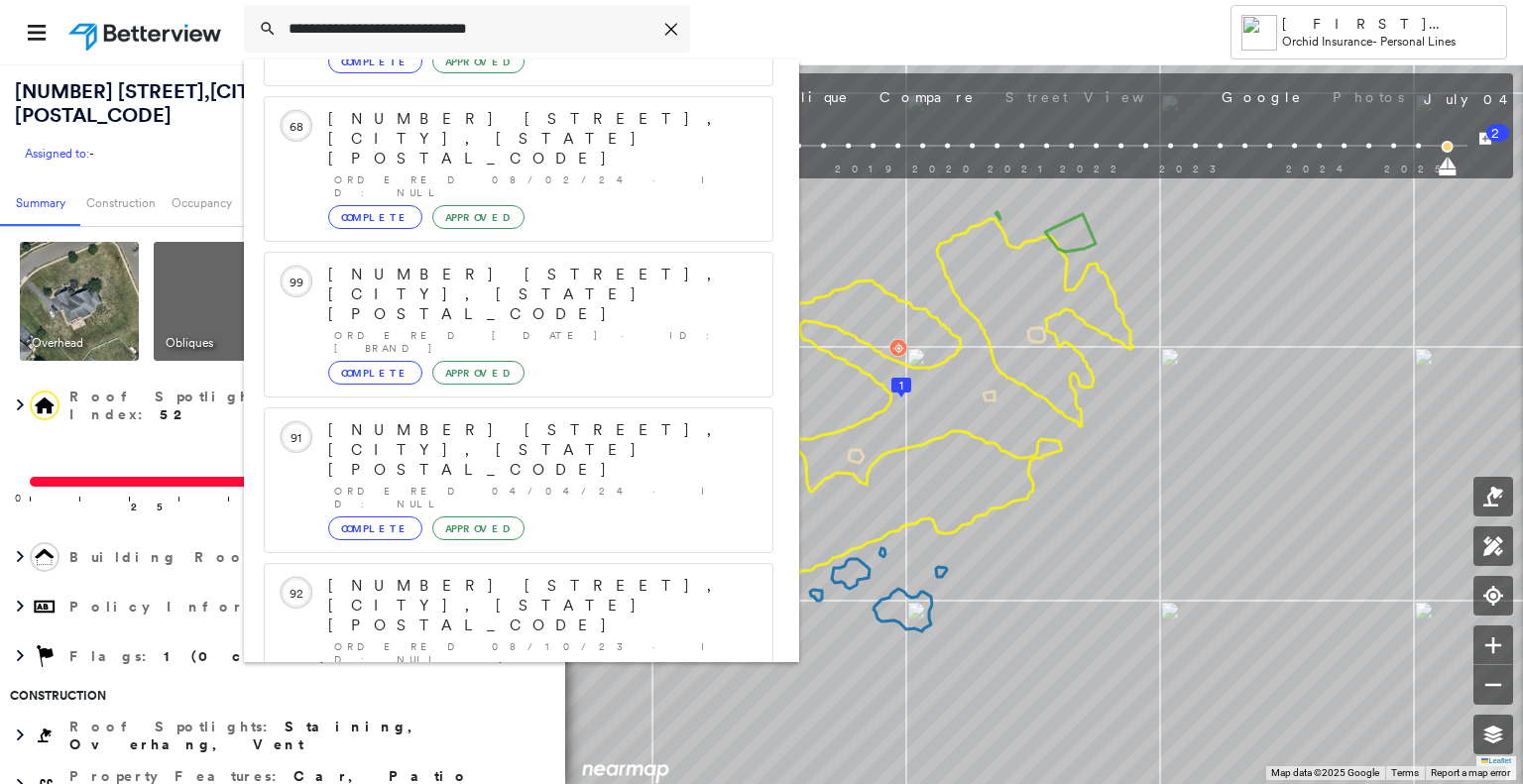 click on "[NUMBER] [STREET], [CITY], [STATE]" at bounding box center (497, 888) 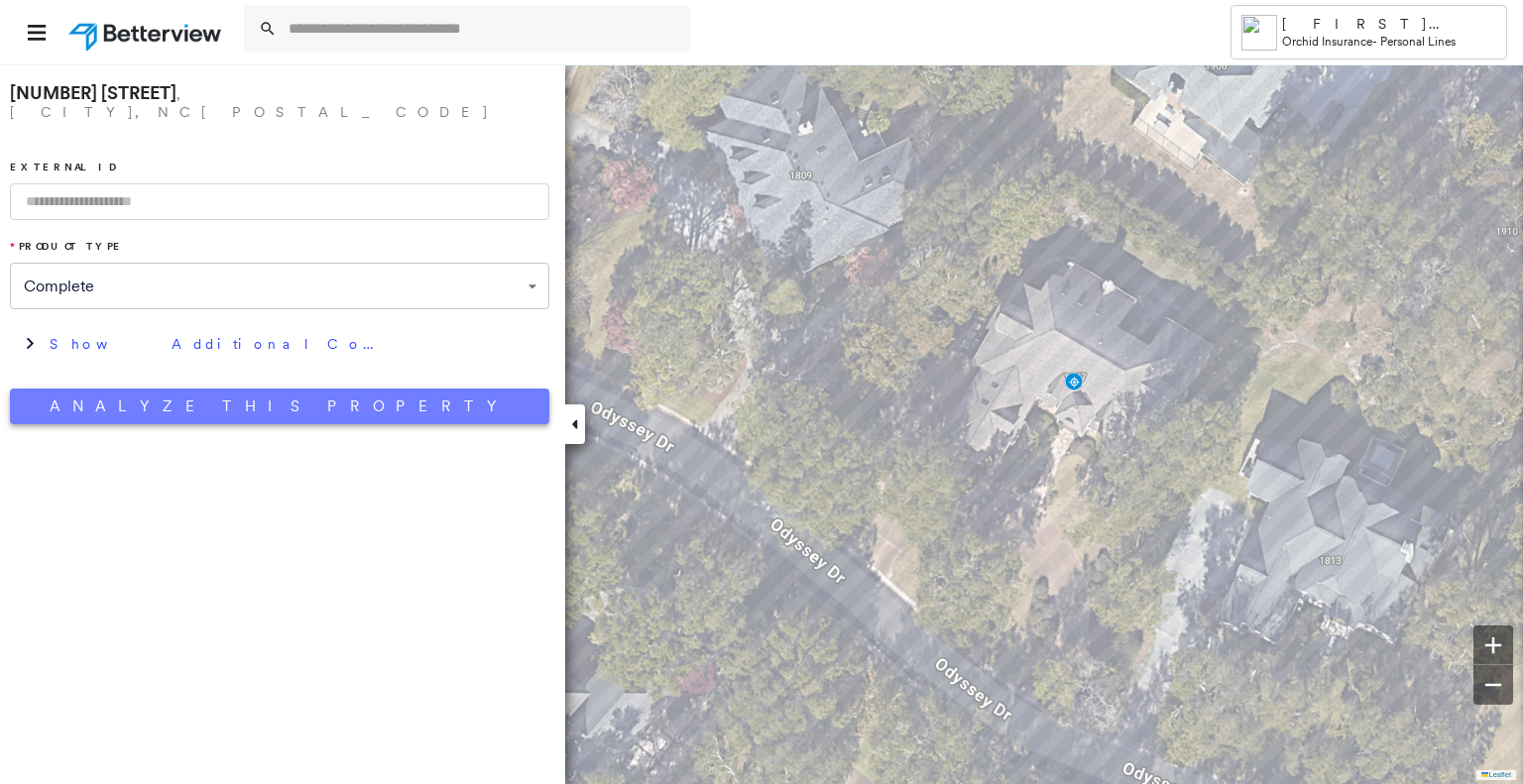 click on "Analyze This Property" at bounding box center (280, 406) 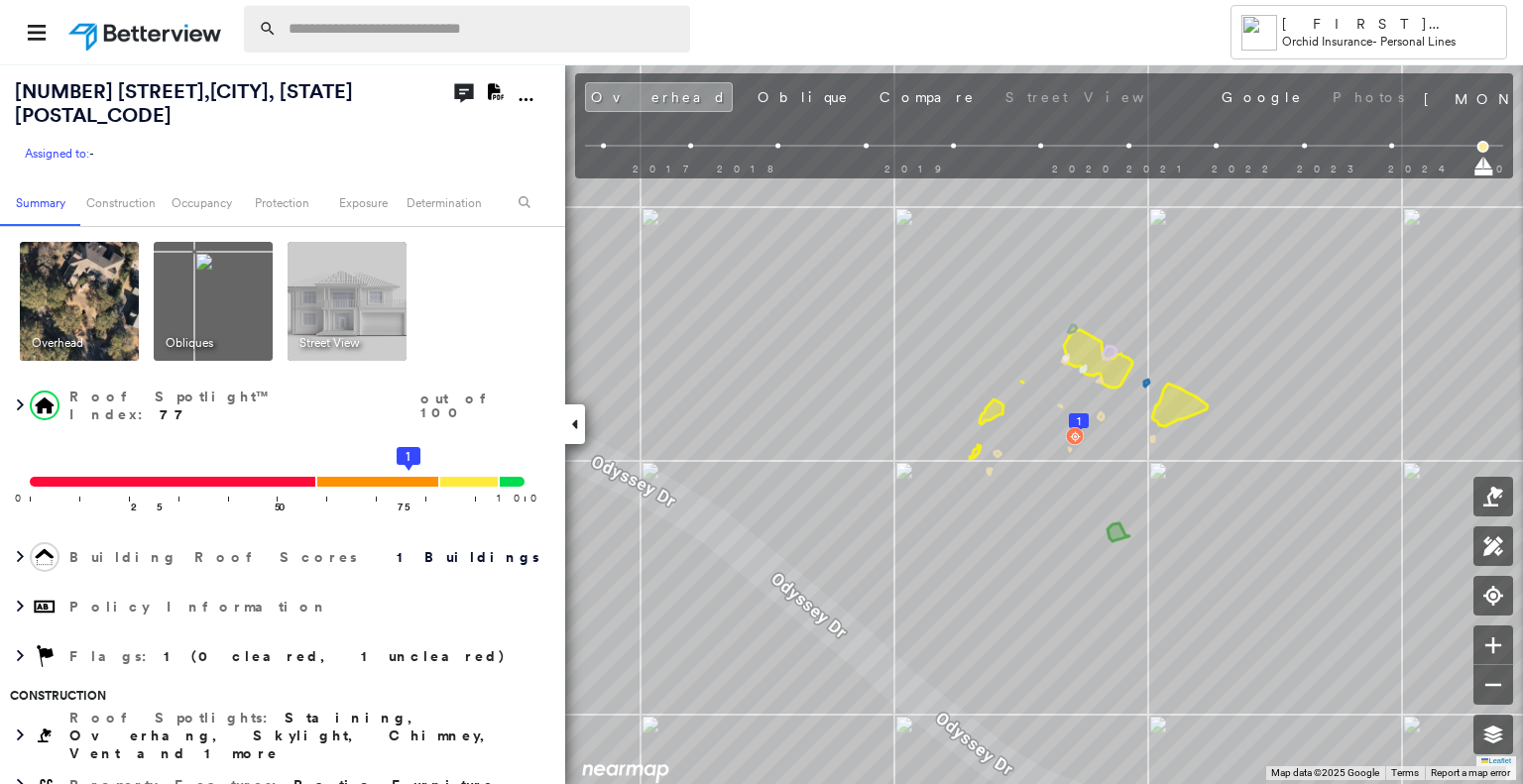 click at bounding box center [483, 29] 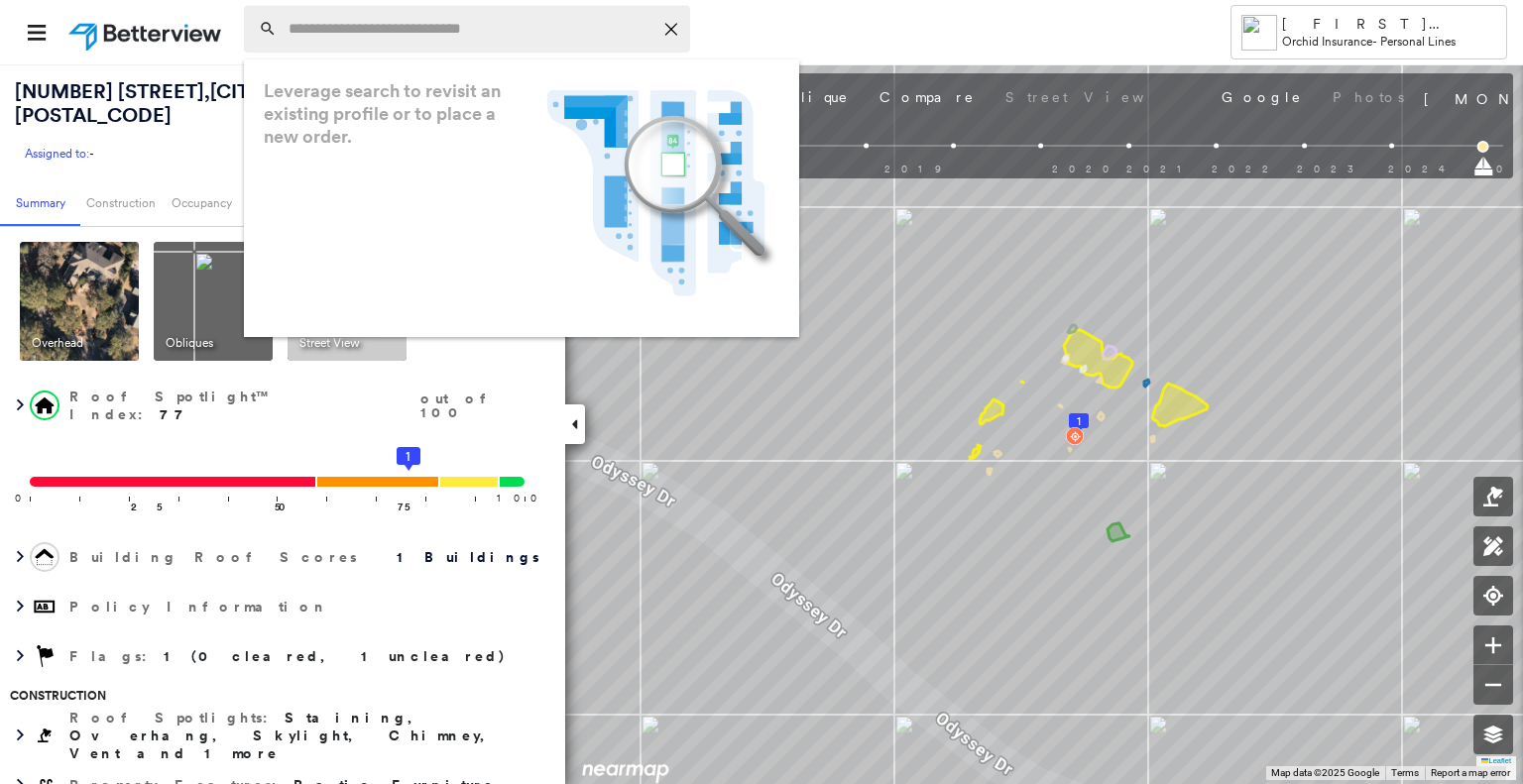 paste on "**********" 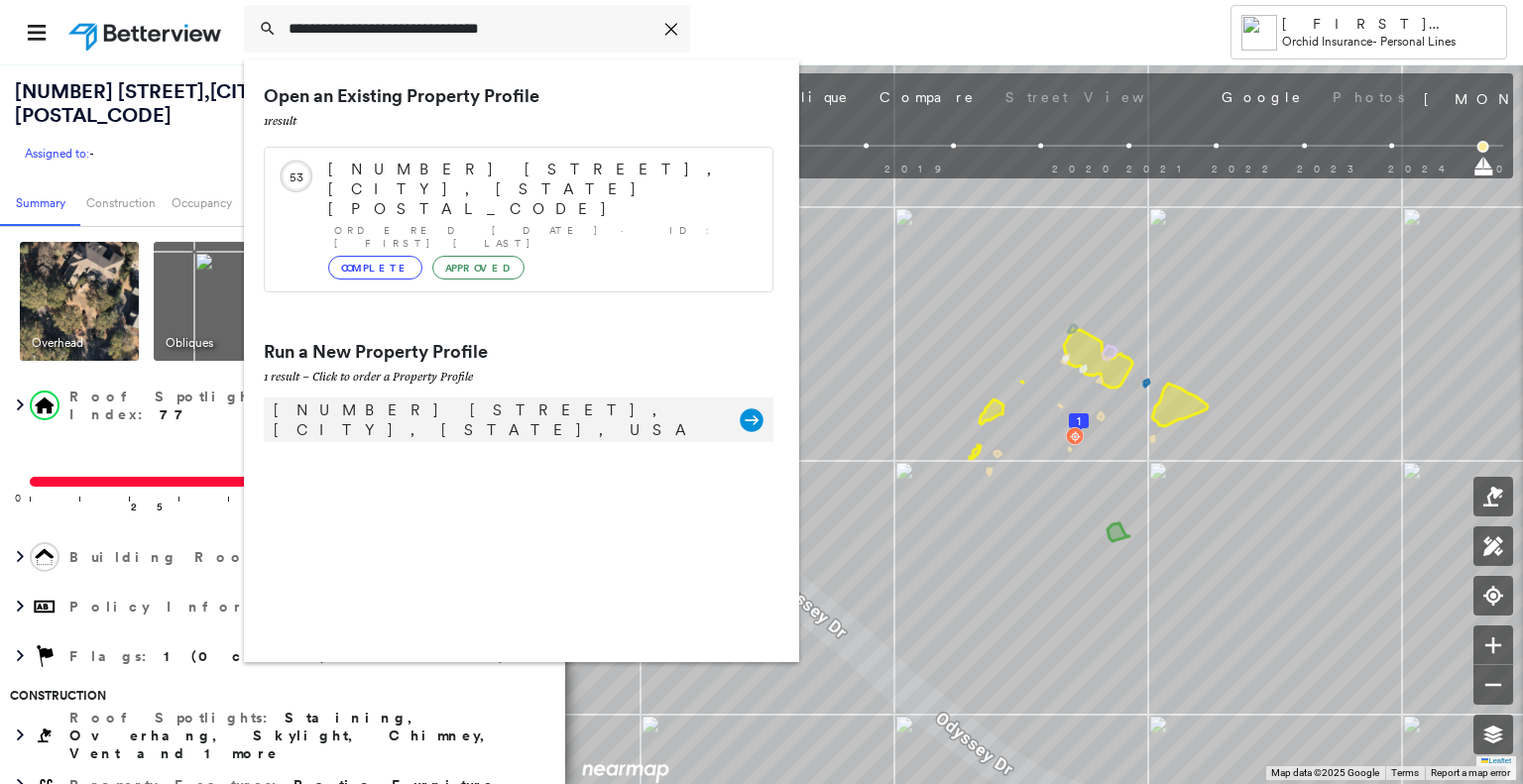 type on "**********" 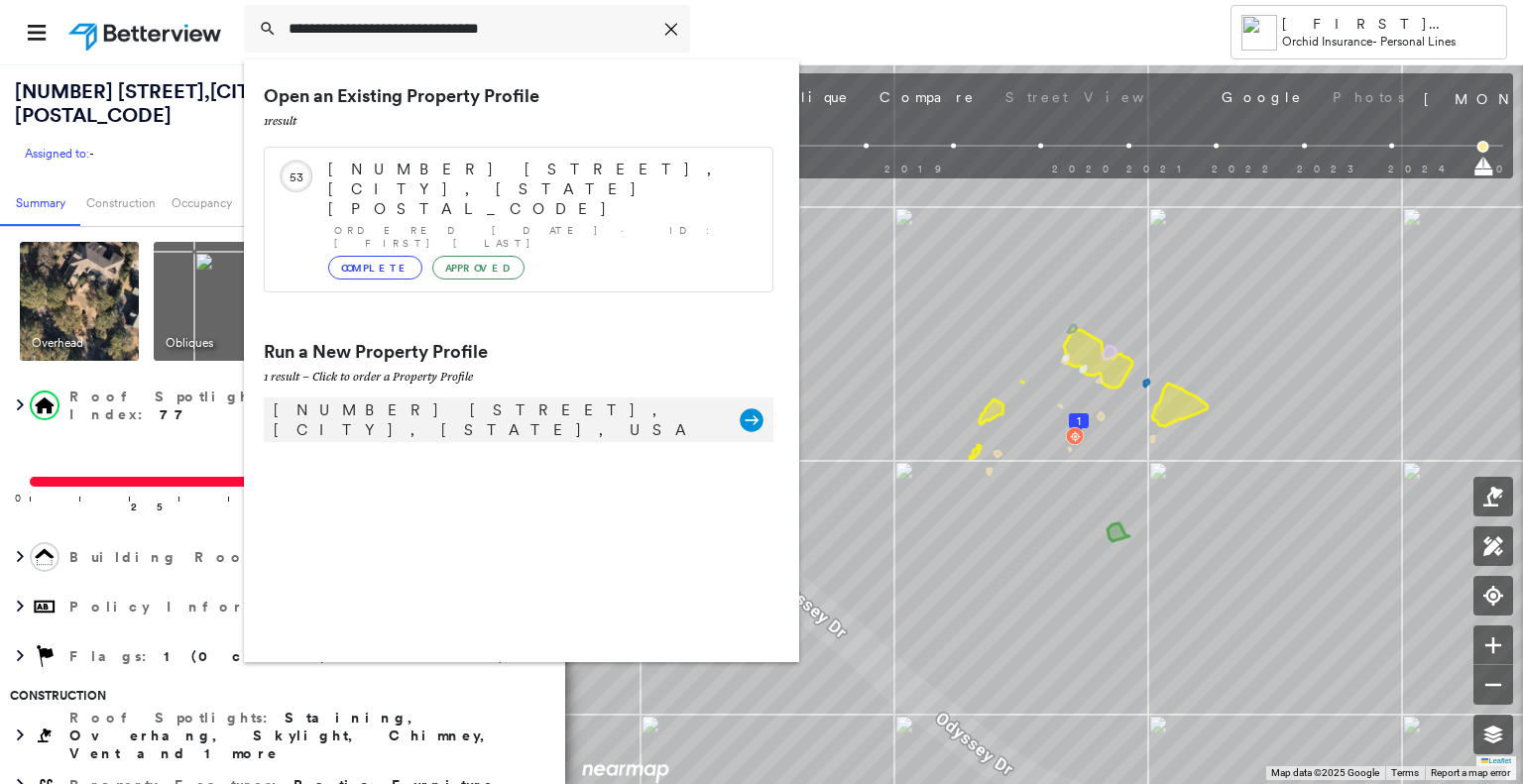 click on "[NUMBER] [STREET], [CITY], [STATE], USA Group Created with Sketch." at bounding box center (519, 419) 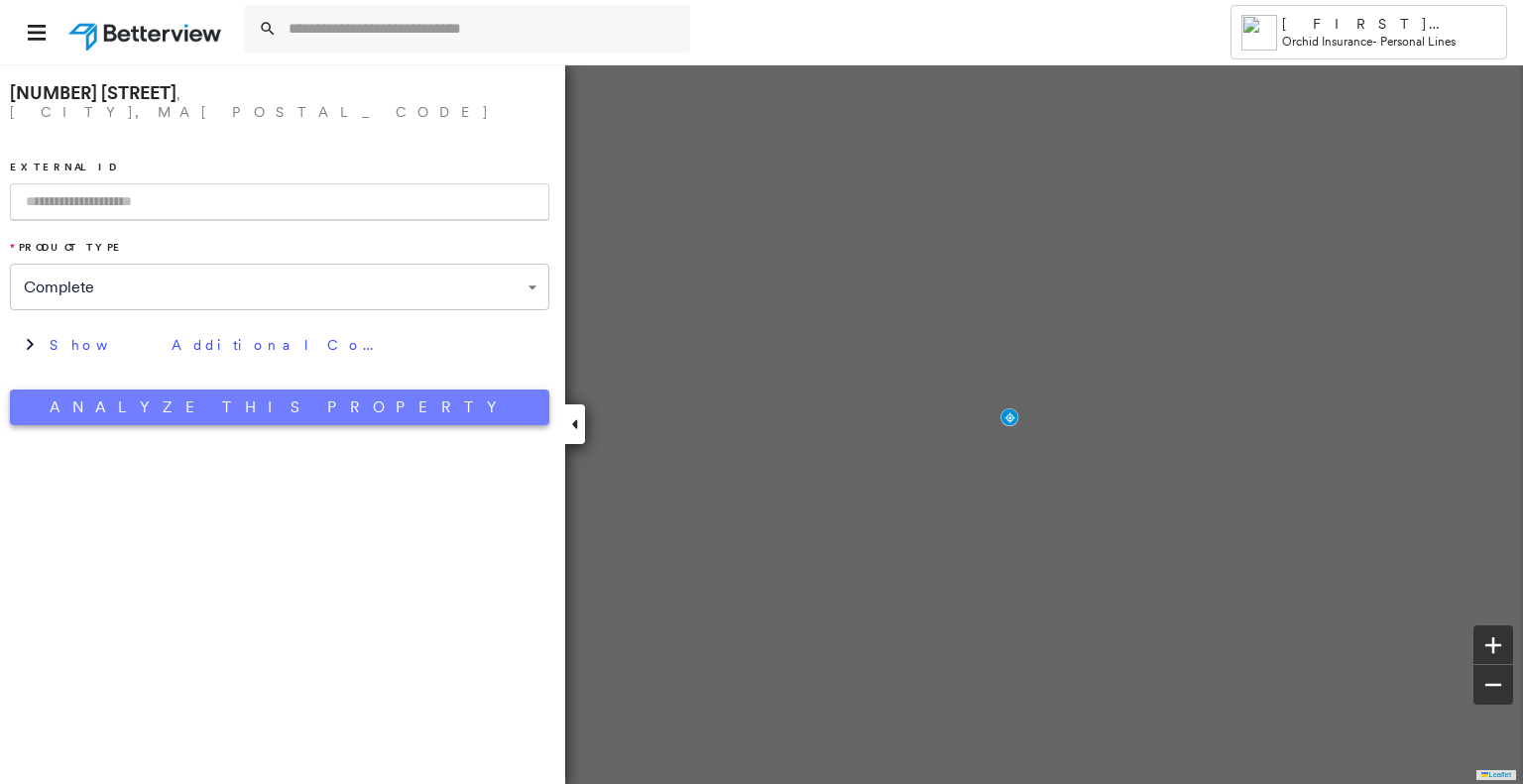 click on "**********" at bounding box center [280, 249] 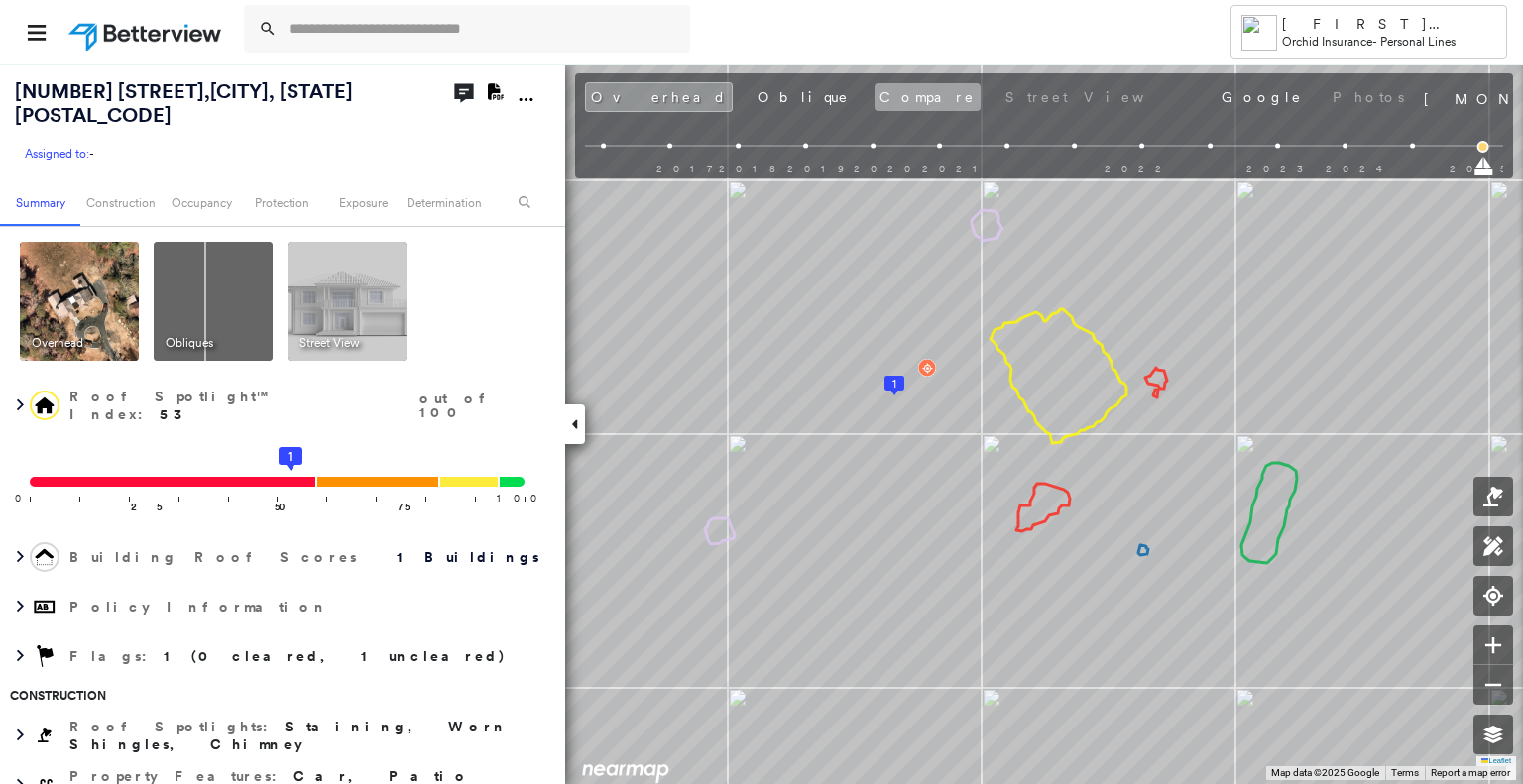 click on "Compare" at bounding box center (927, 97) 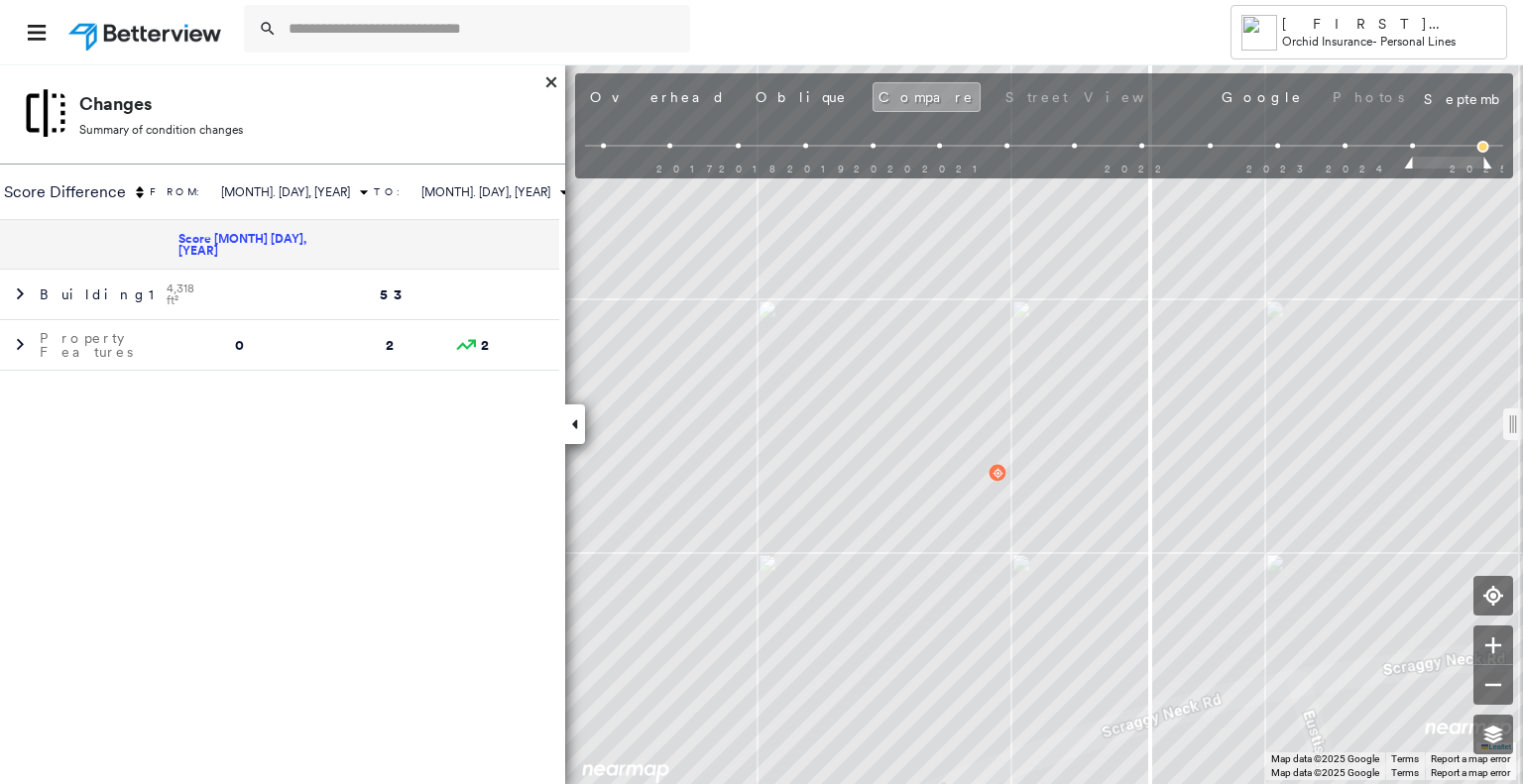drag, startPoint x: 1048, startPoint y: 430, endPoint x: 1156, endPoint y: 428, distance: 108.01852 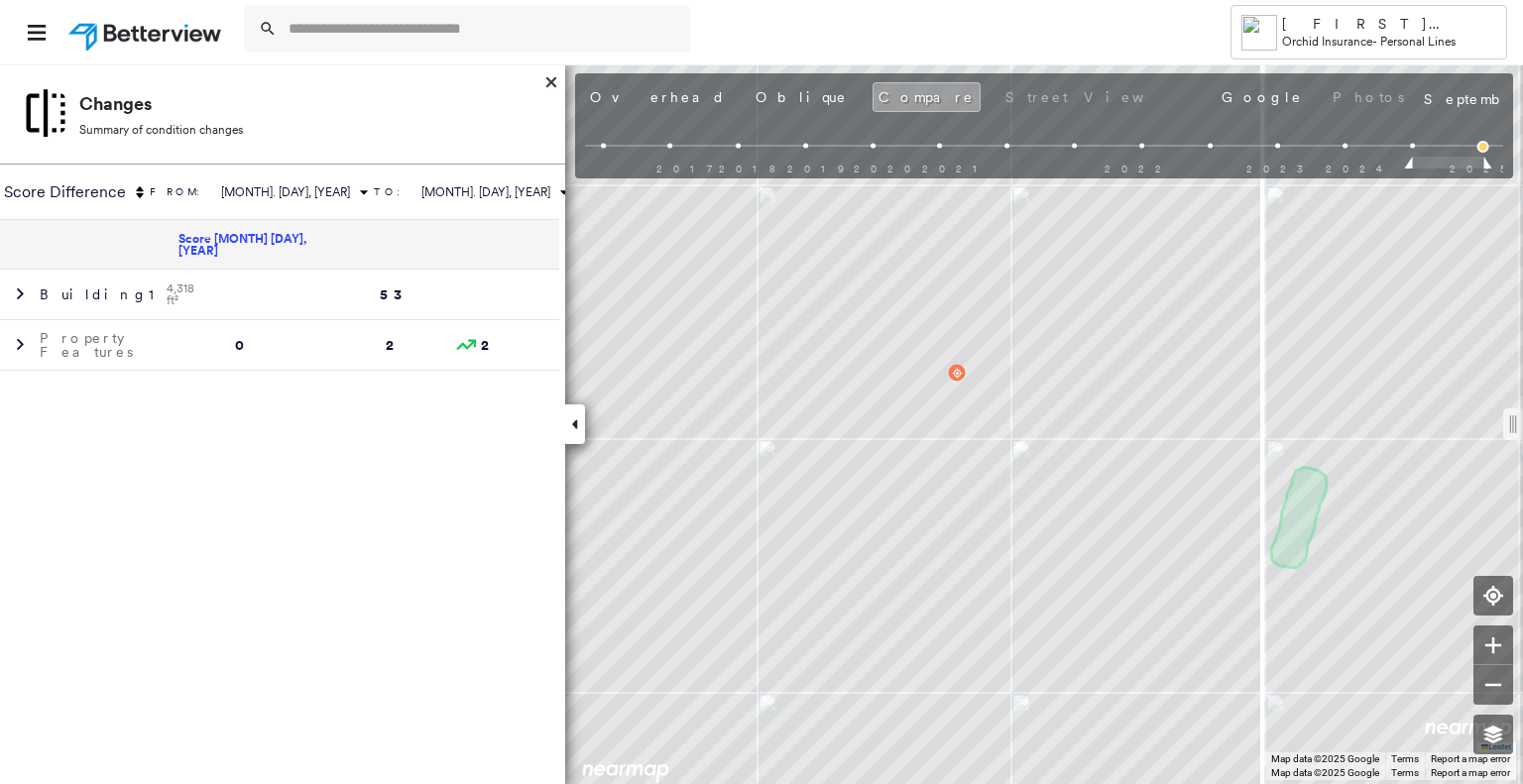 drag, startPoint x: 1158, startPoint y: 427, endPoint x: 1266, endPoint y: 428, distance: 108.00463 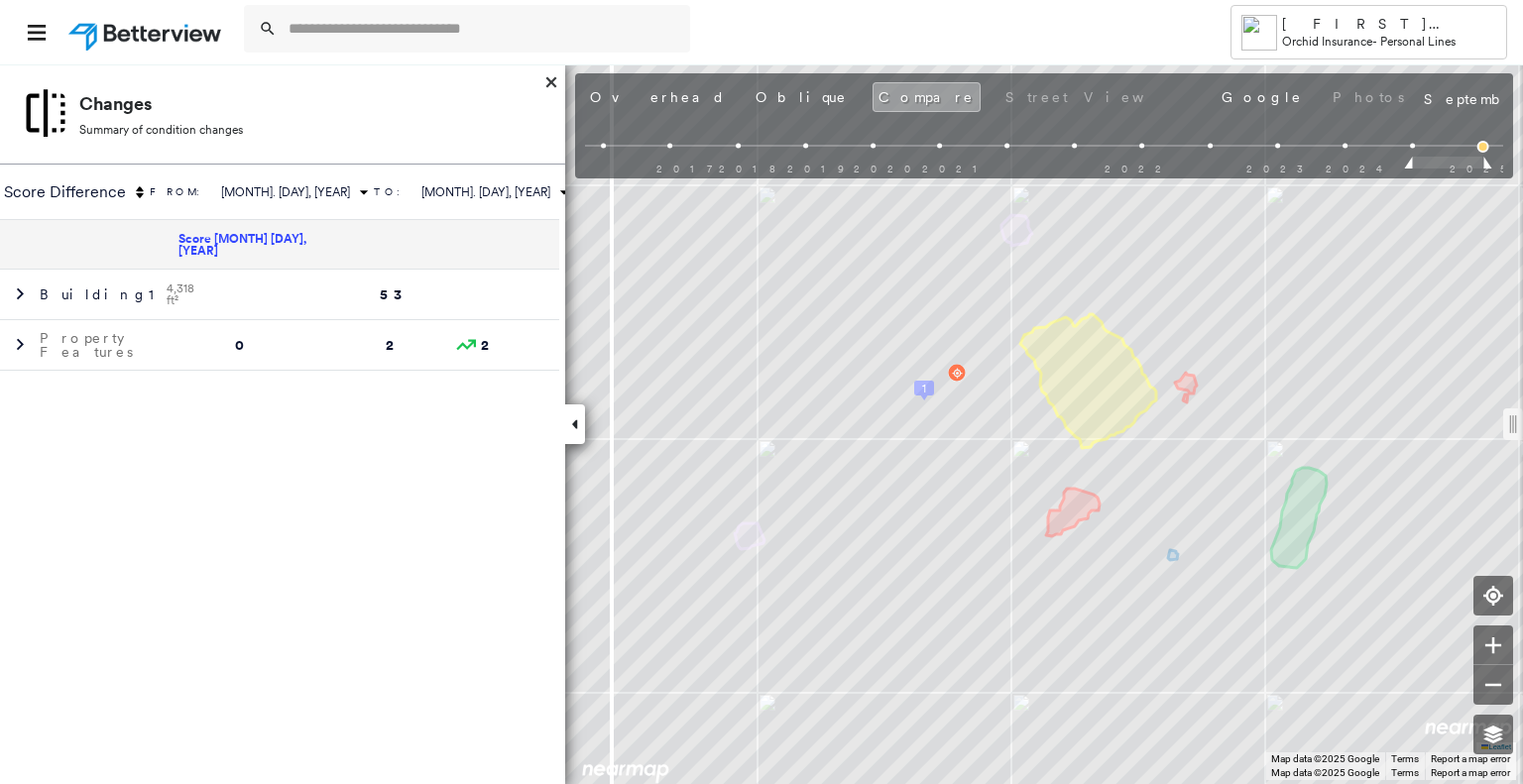 drag, startPoint x: 1271, startPoint y: 433, endPoint x: 607, endPoint y: 463, distance: 664.6774 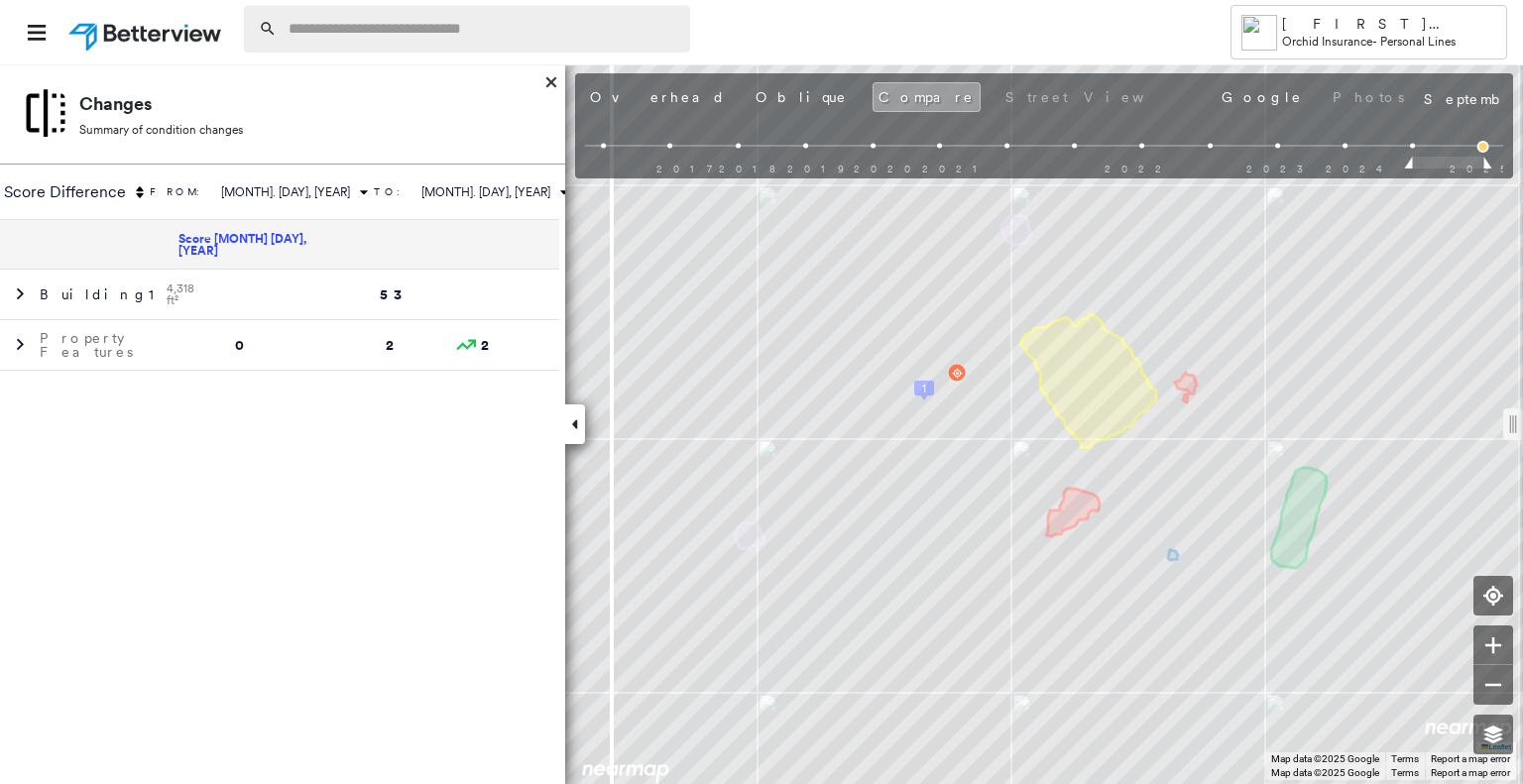 click at bounding box center (483, 29) 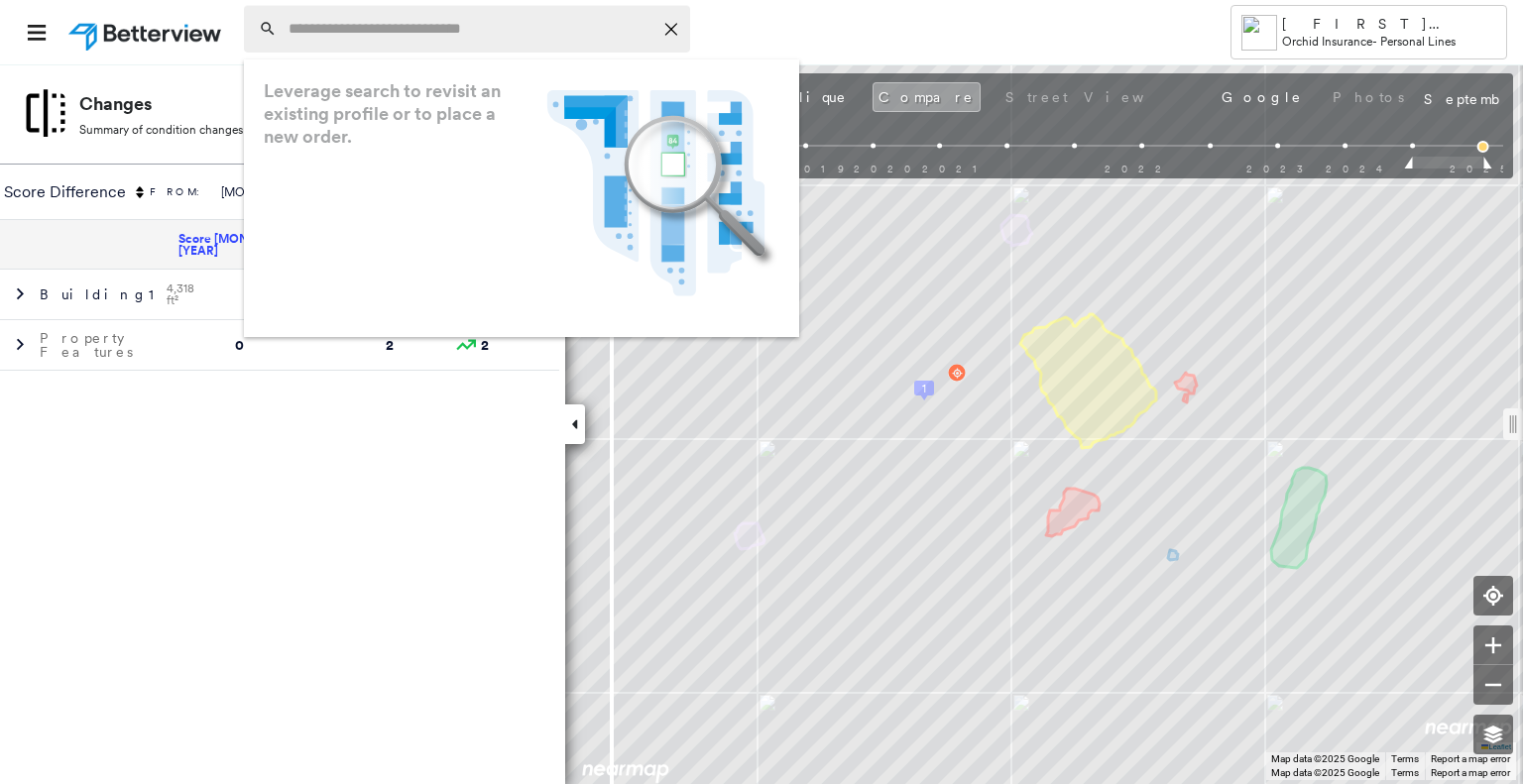 click at bounding box center (470, 29) 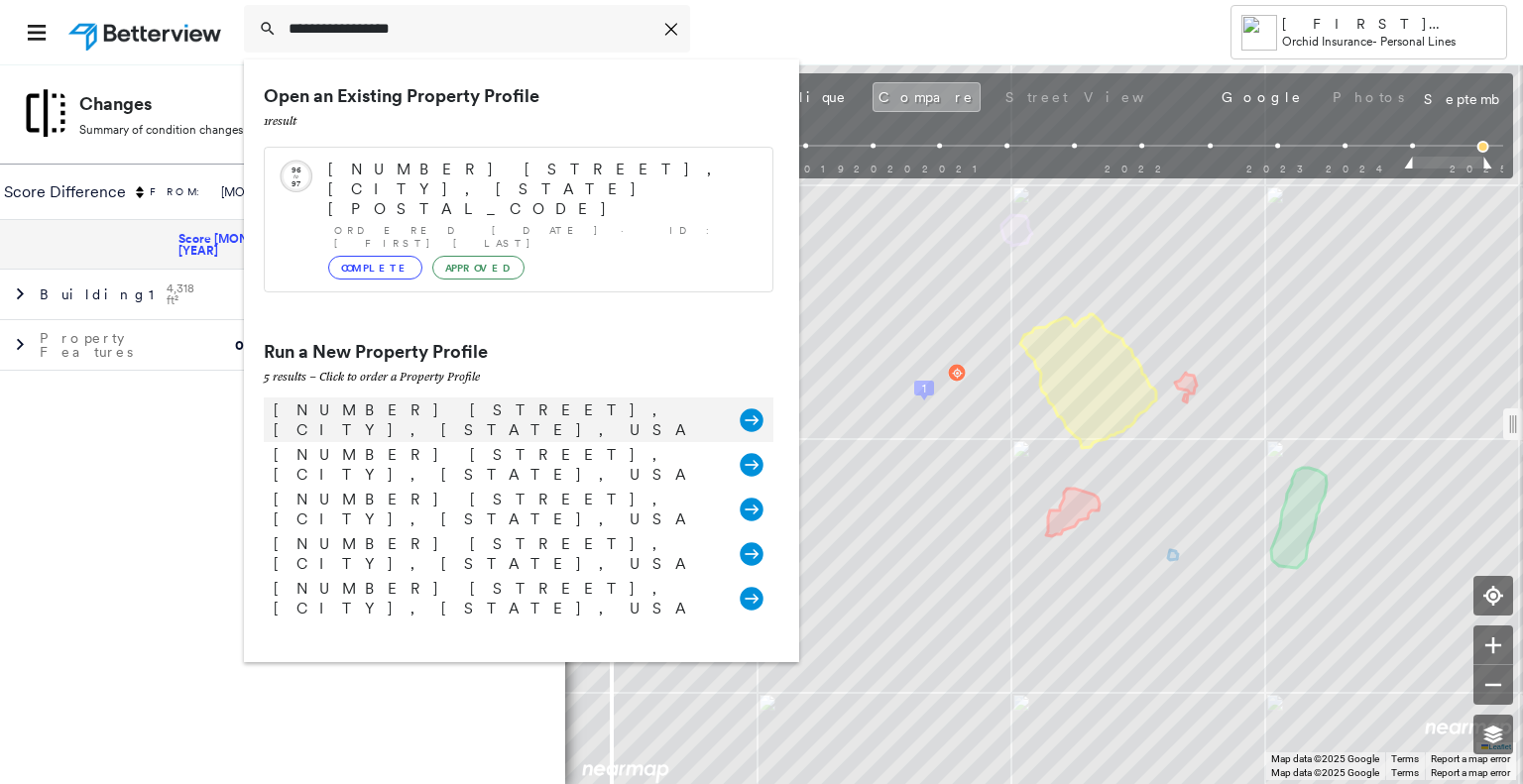 type on "**********" 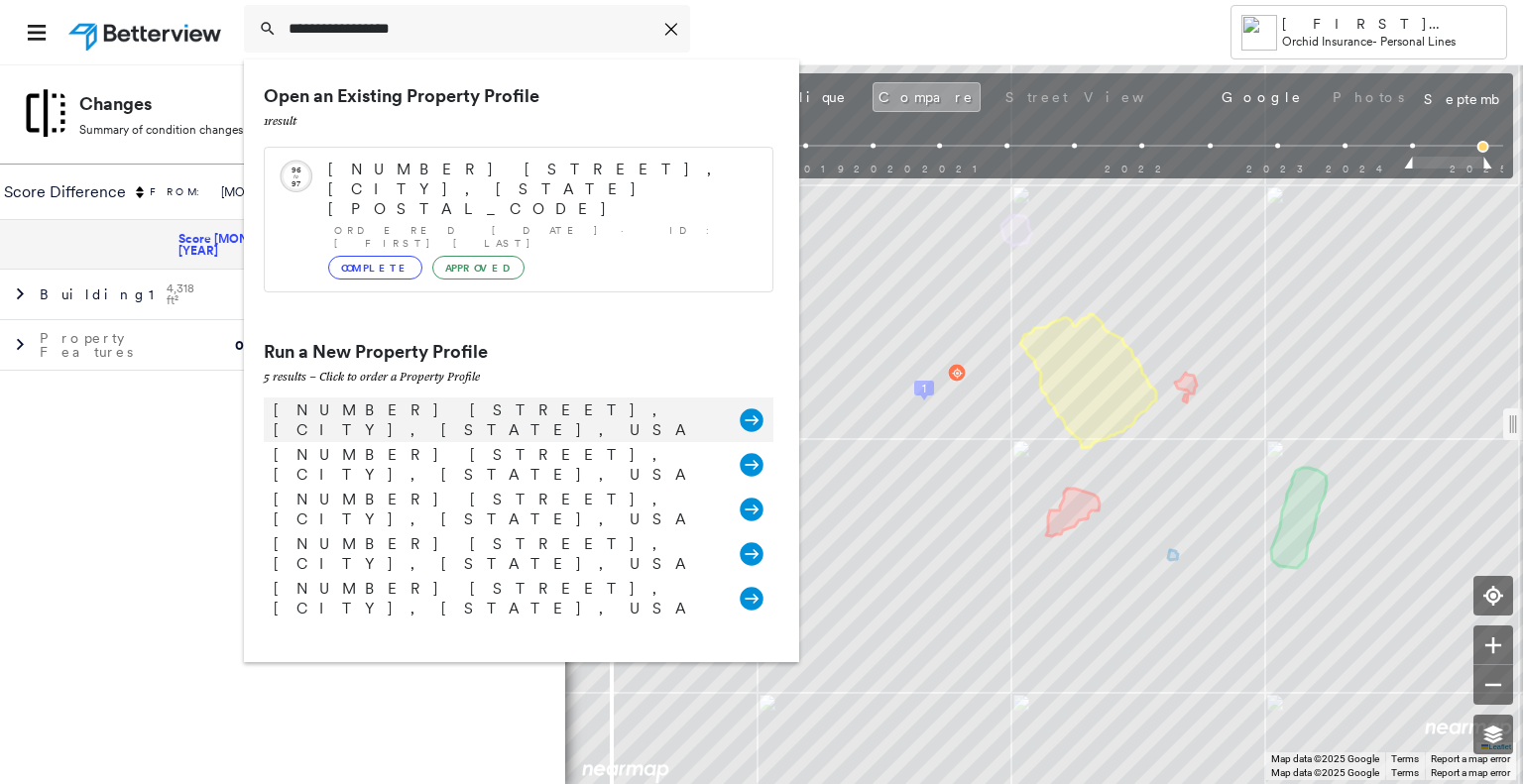 click on "[NUMBER] [STREET], [CITY], [STATE], USA" at bounding box center [497, 420] 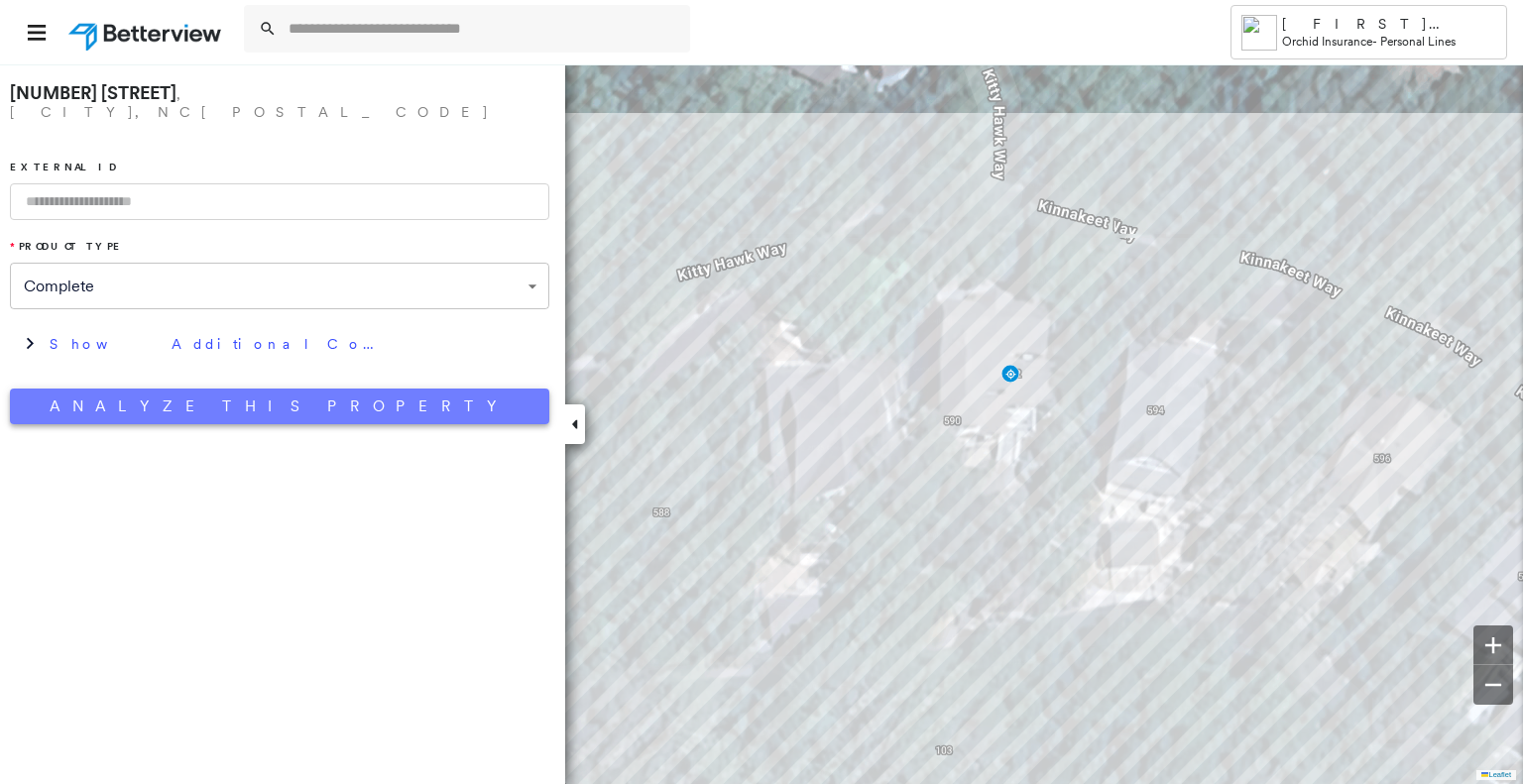 click on "Analyze This Property" at bounding box center (280, 406) 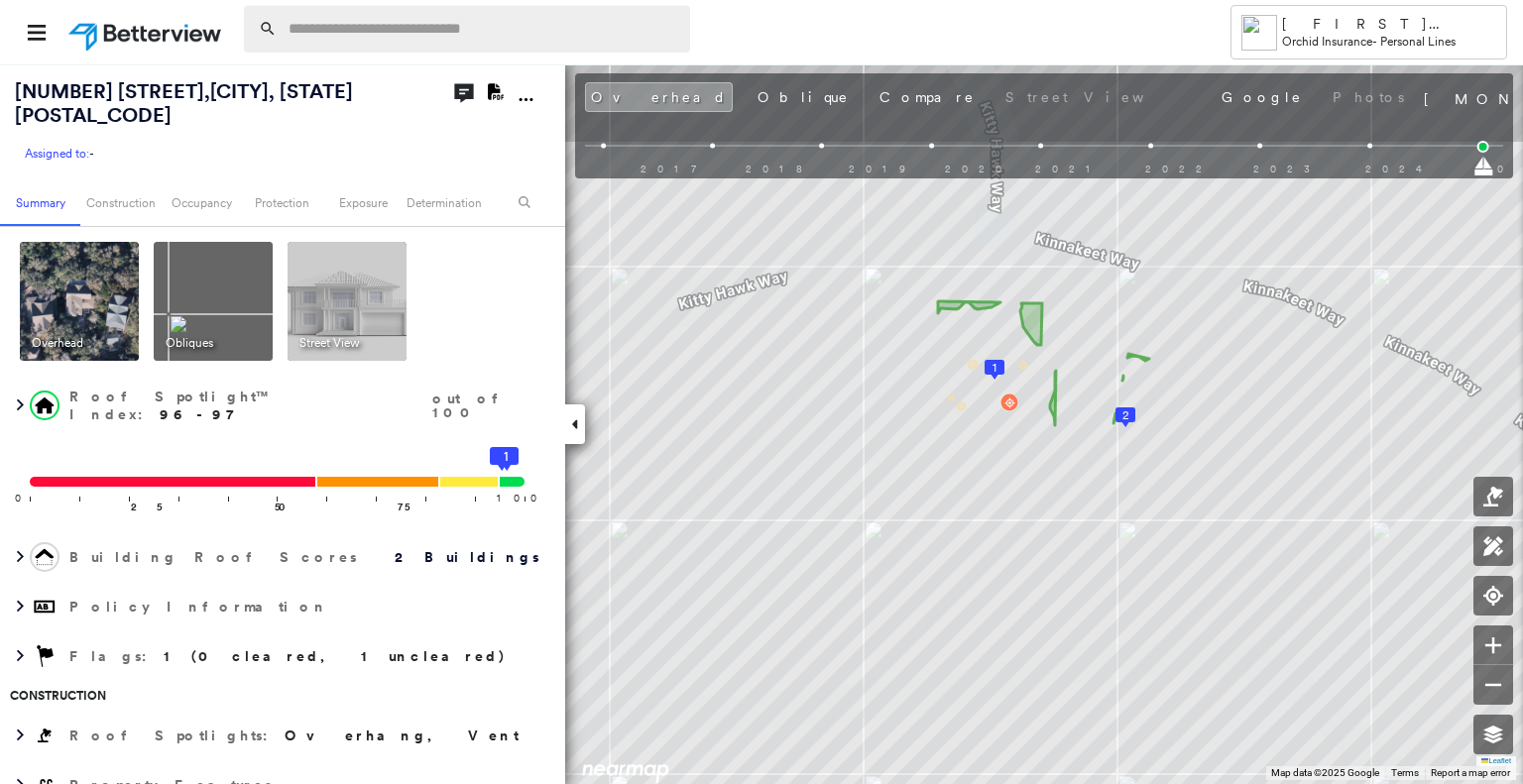 click at bounding box center [483, 29] 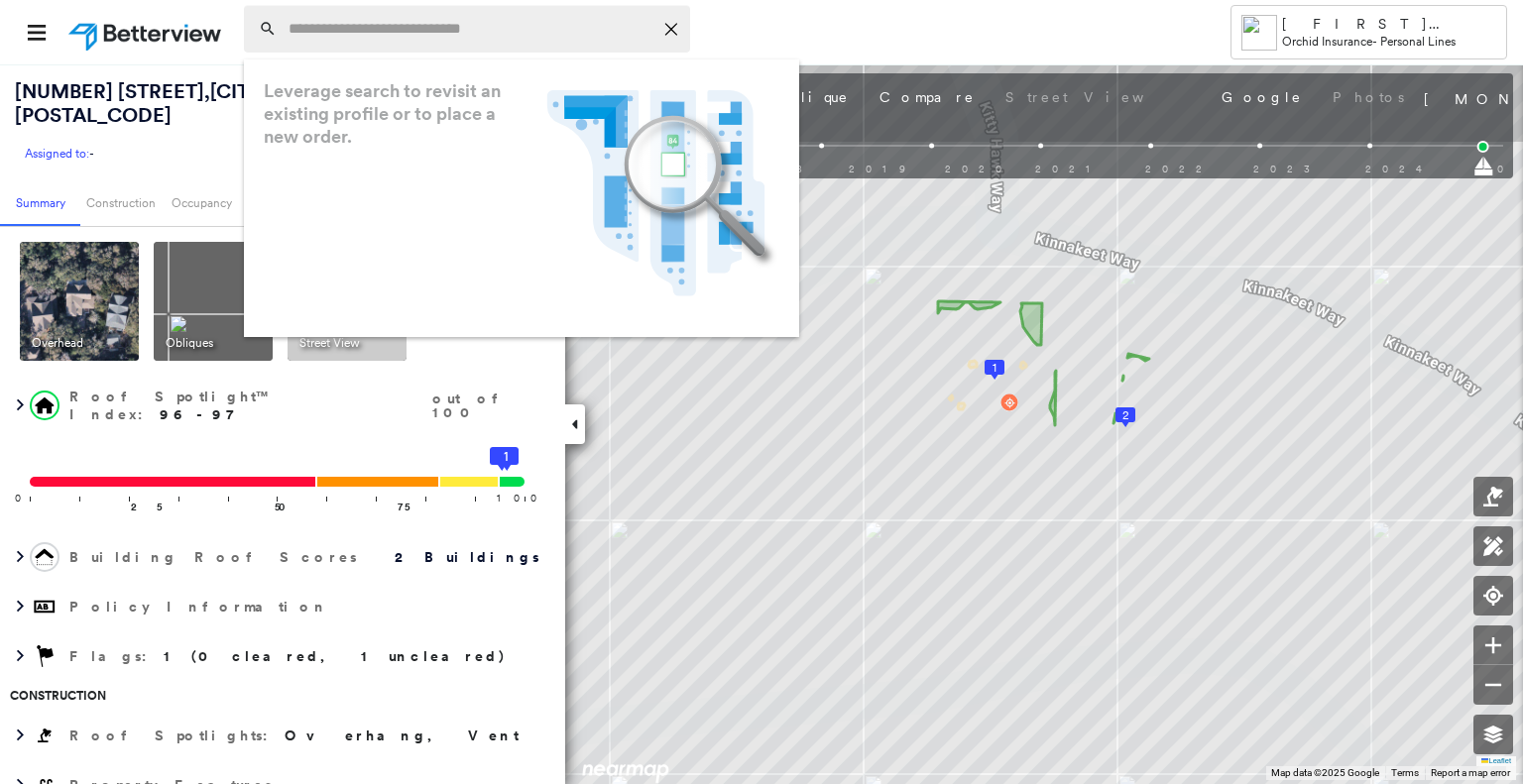paste on "**********" 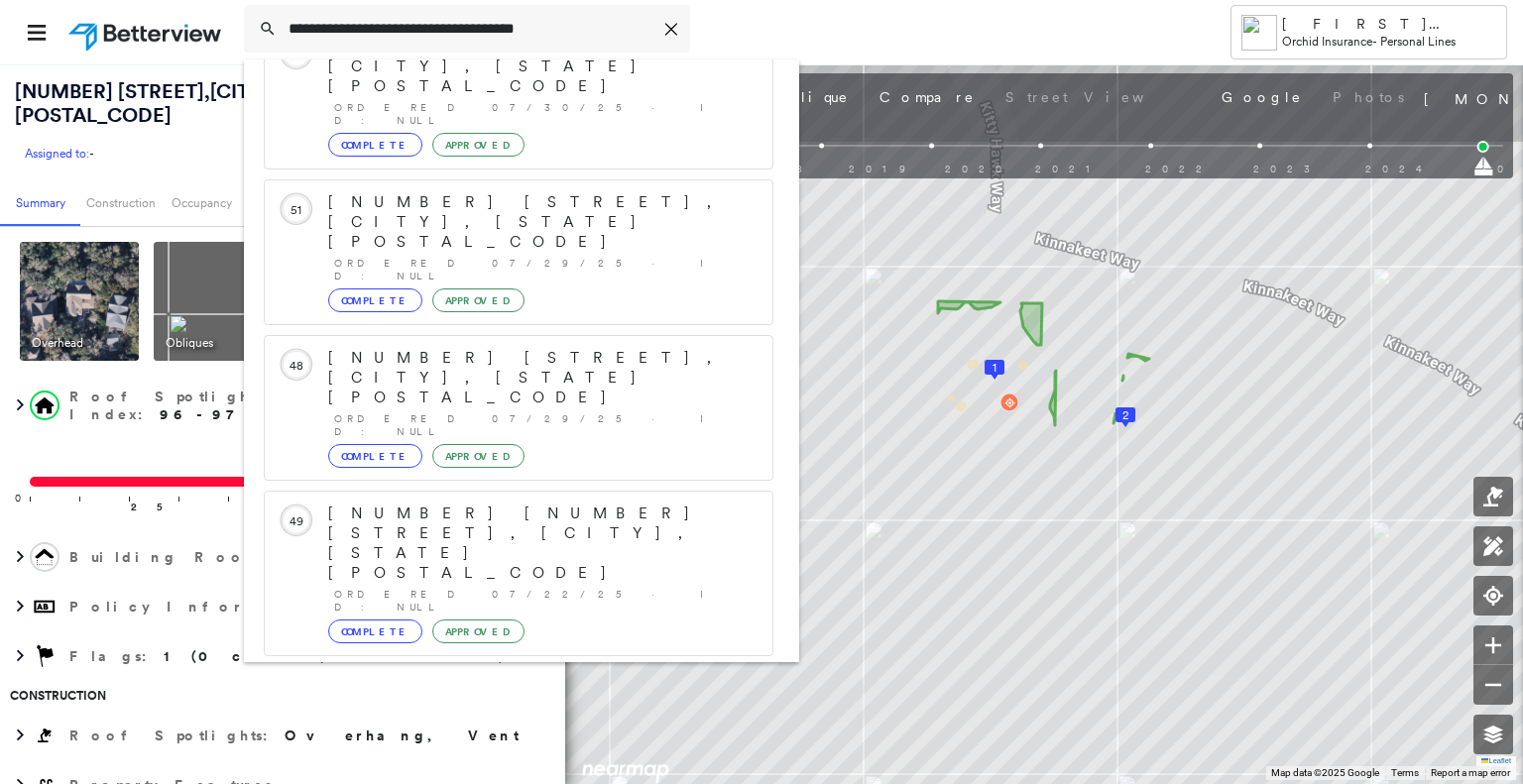 scroll, scrollTop: 206, scrollLeft: 0, axis: vertical 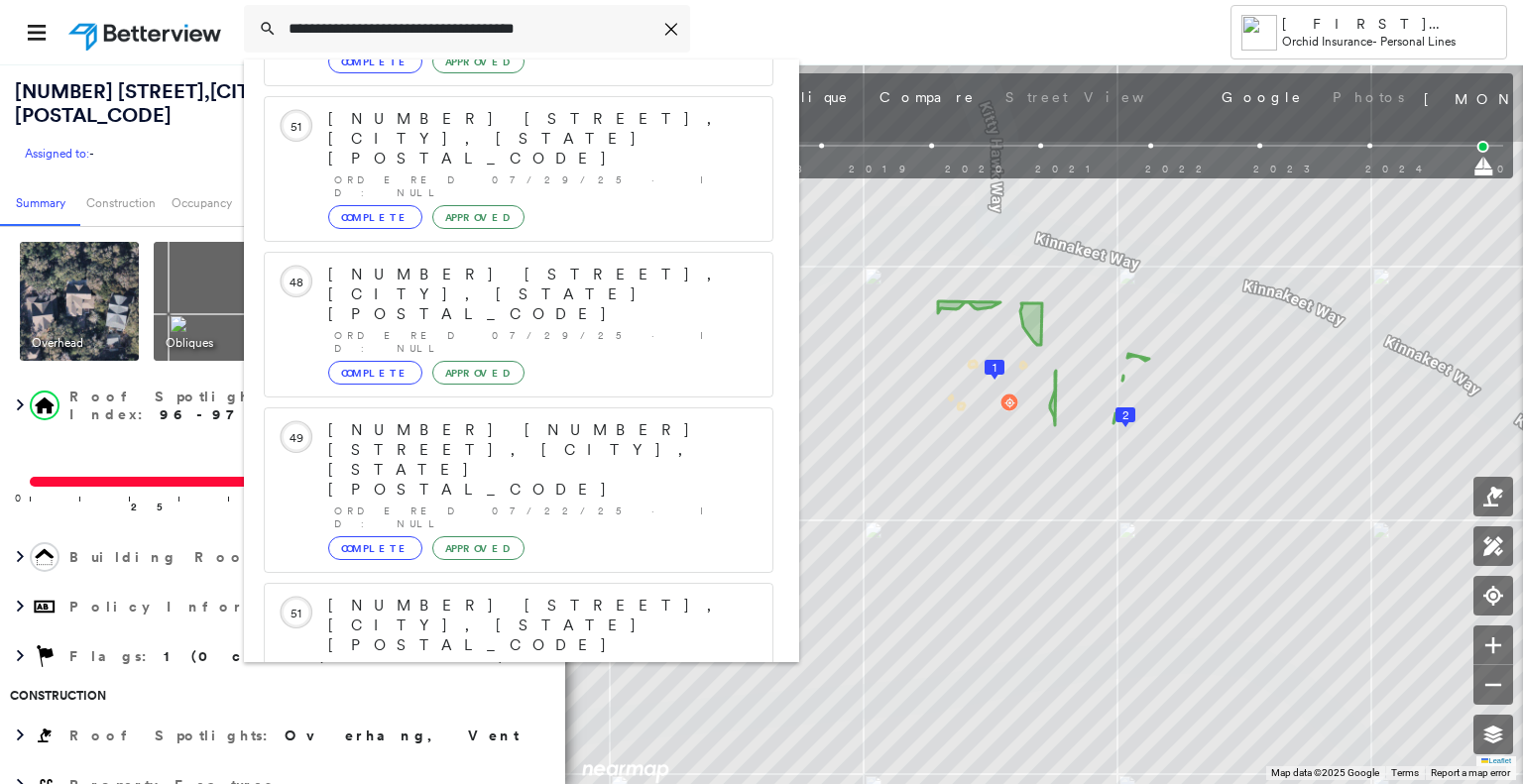 type on "**********" 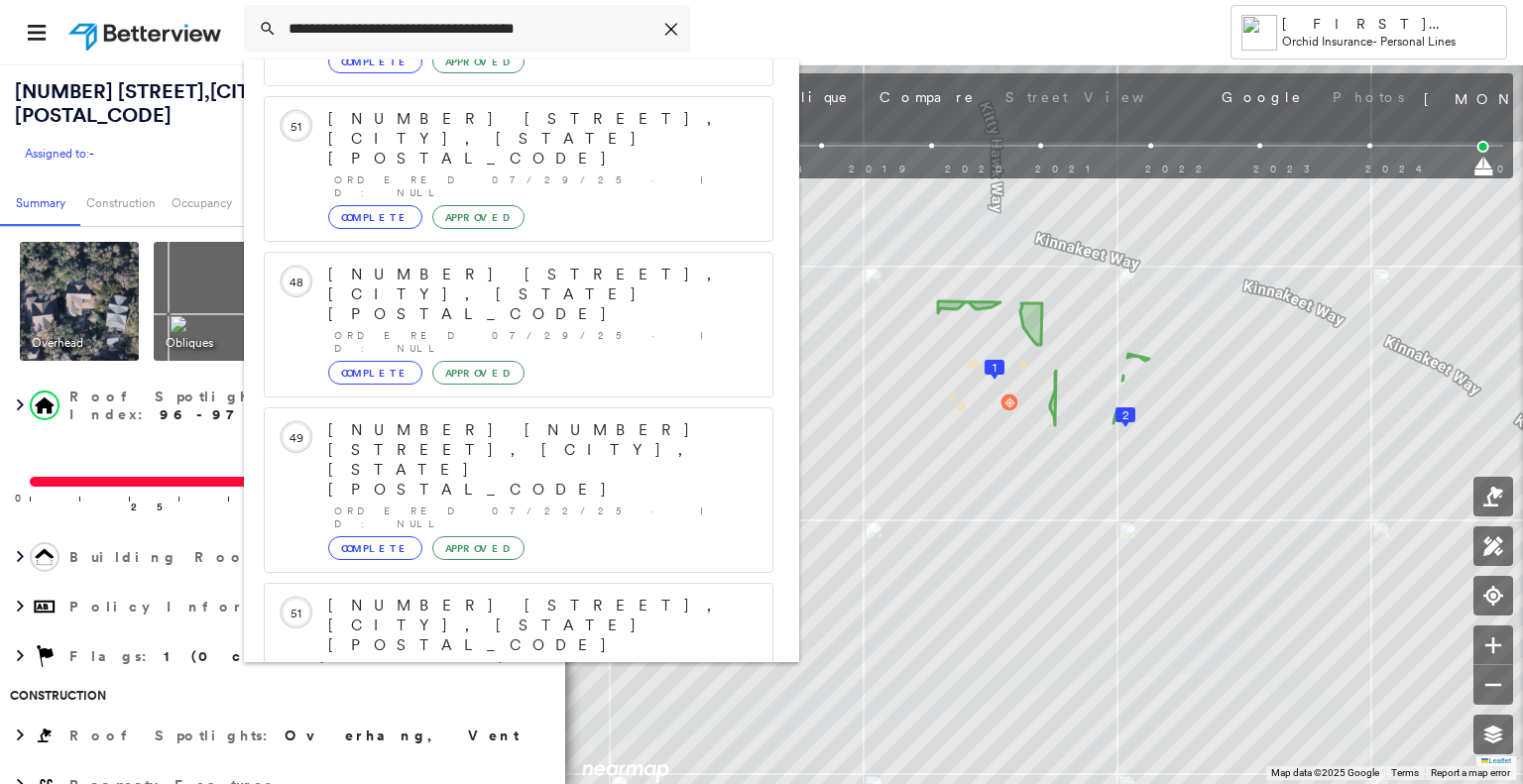 click on "[NUMBER] [STREET], [CITY], [STATE] [POSTAL_CODE]" at bounding box center [497, 915] 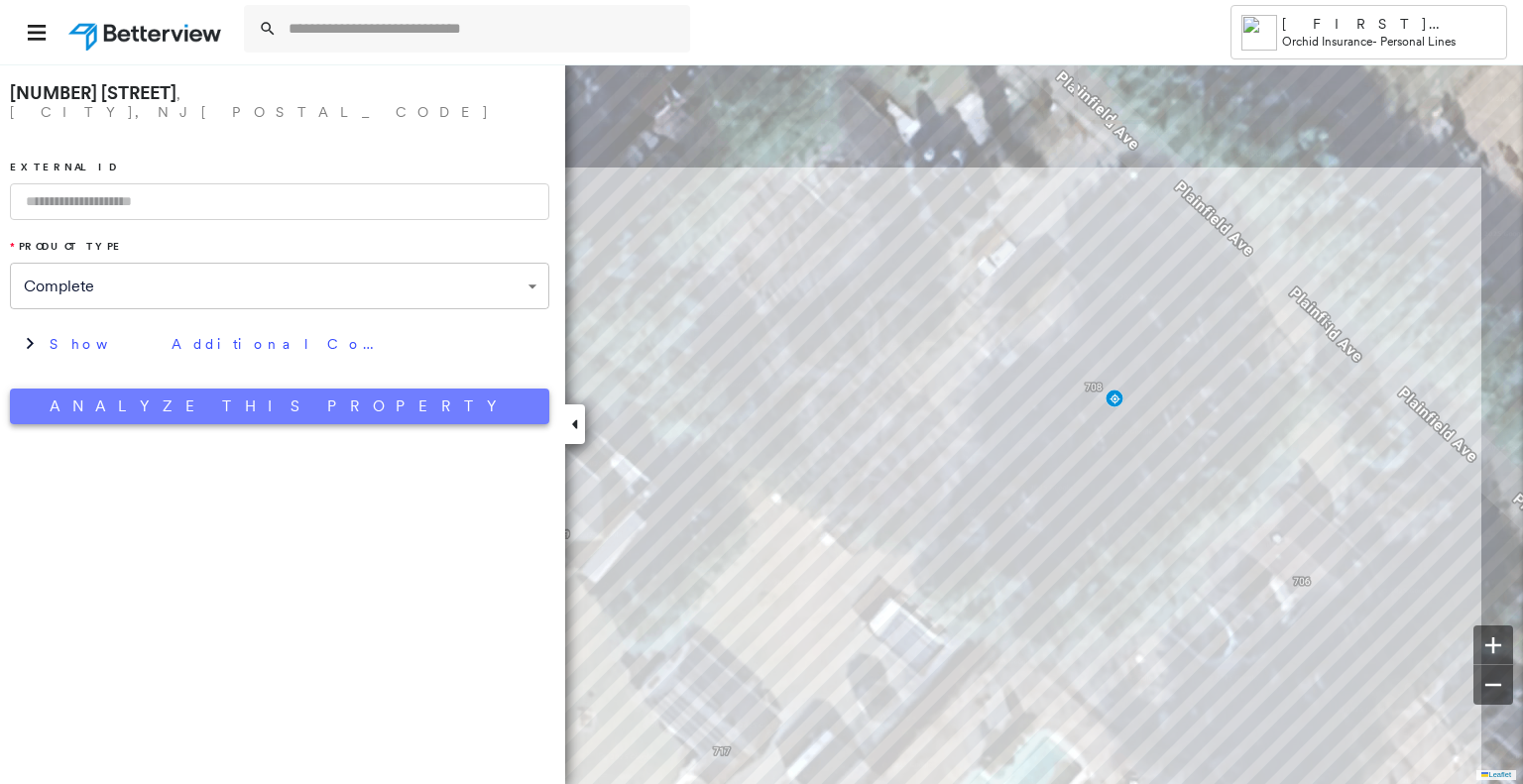 click on "Analyze This Property" at bounding box center [280, 406] 